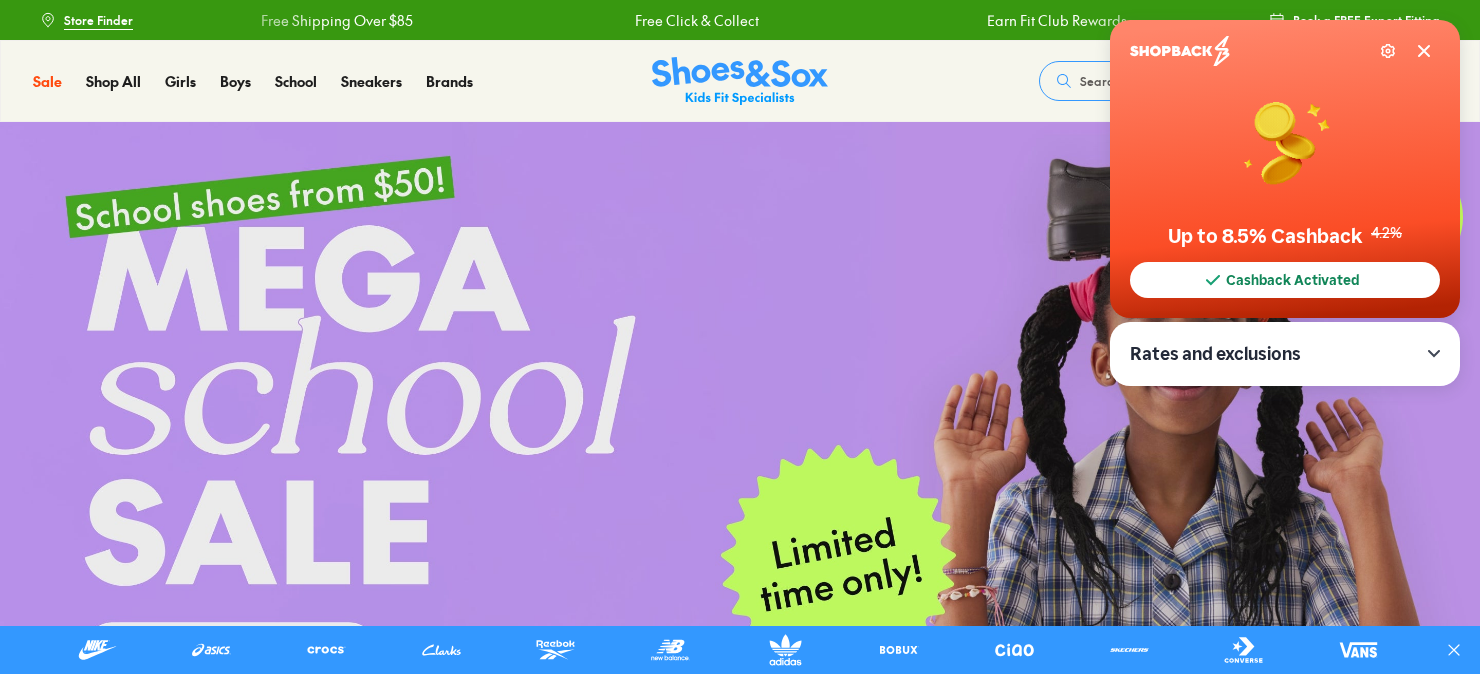 scroll, scrollTop: 0, scrollLeft: 0, axis: both 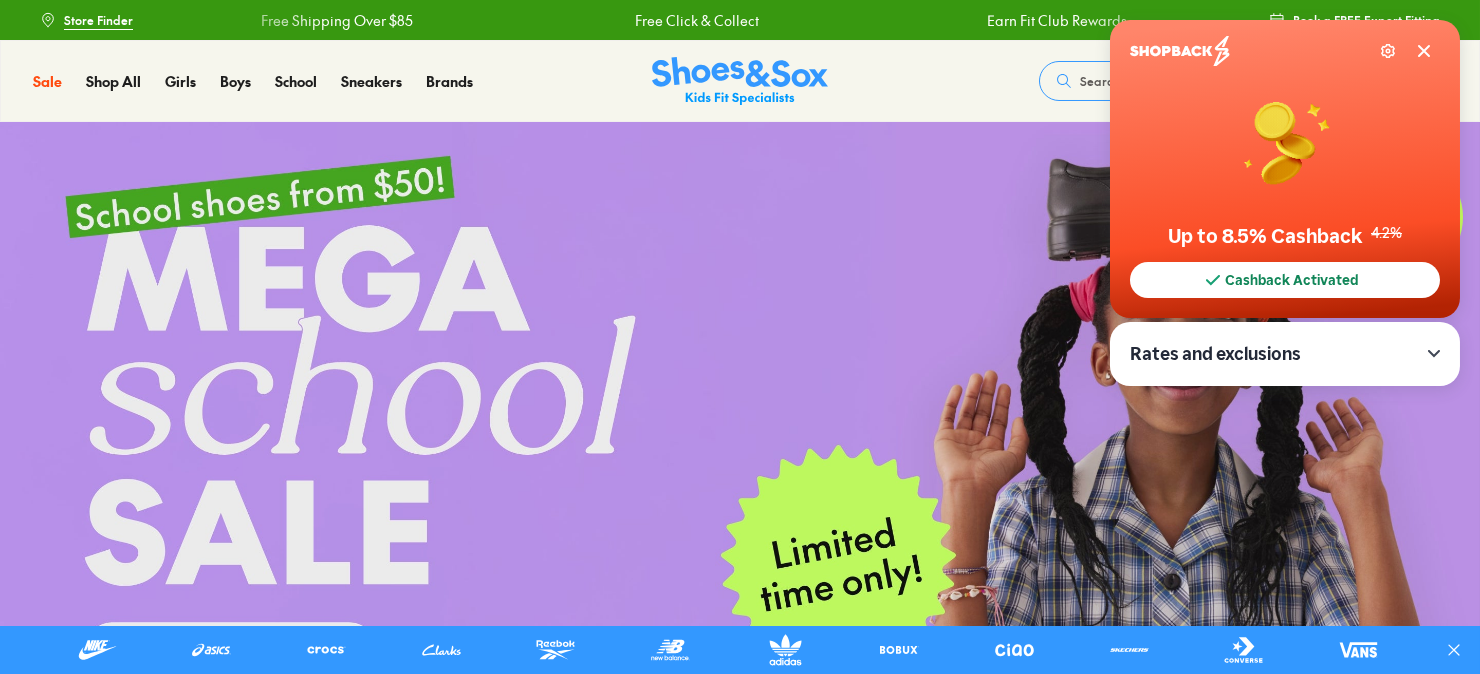 click 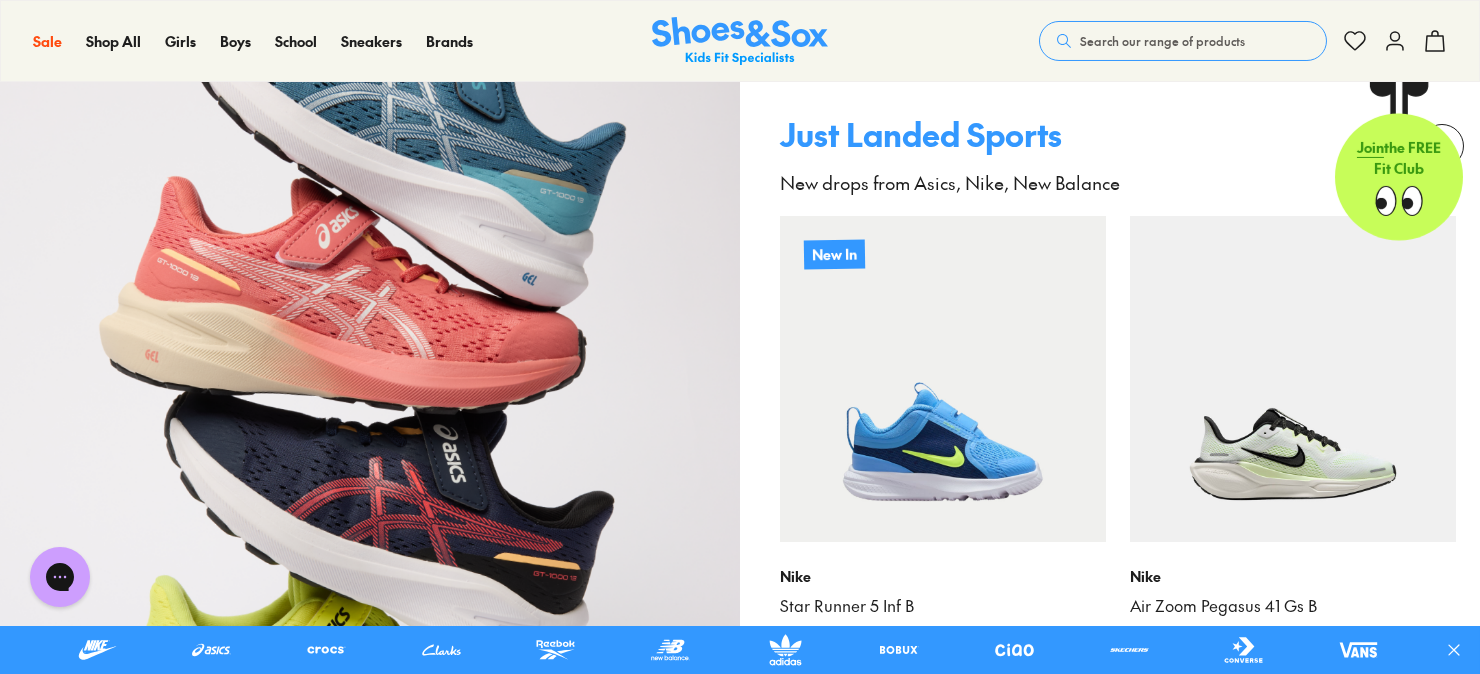 scroll, scrollTop: 1699, scrollLeft: 0, axis: vertical 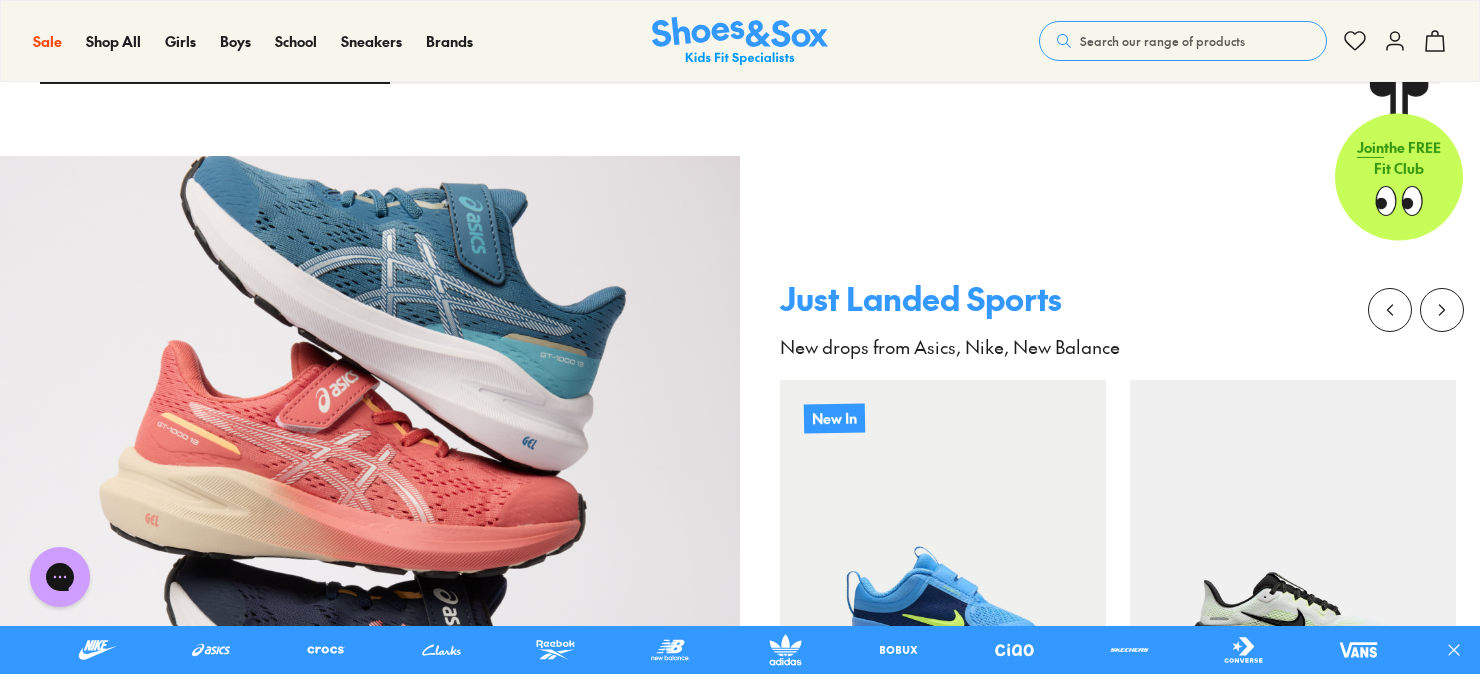 click at bounding box center [370, 572] 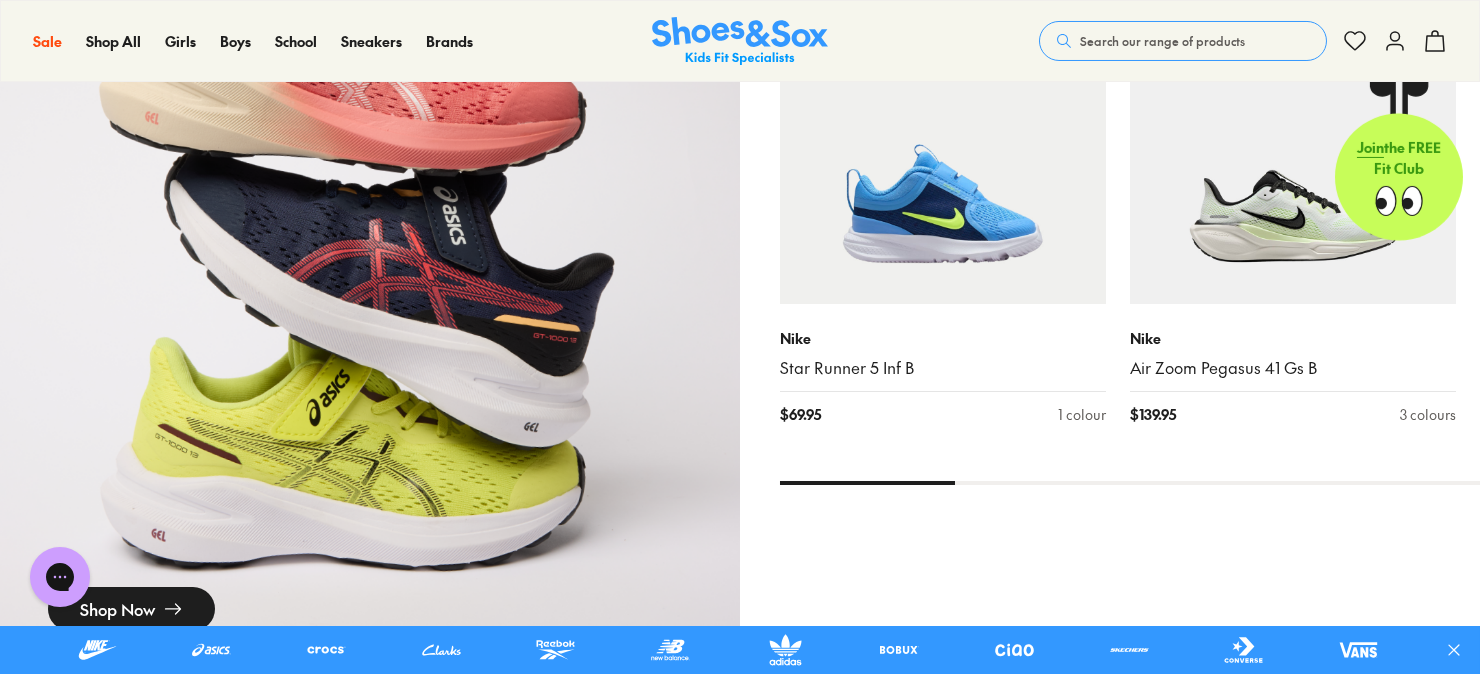 scroll, scrollTop: 2199, scrollLeft: 0, axis: vertical 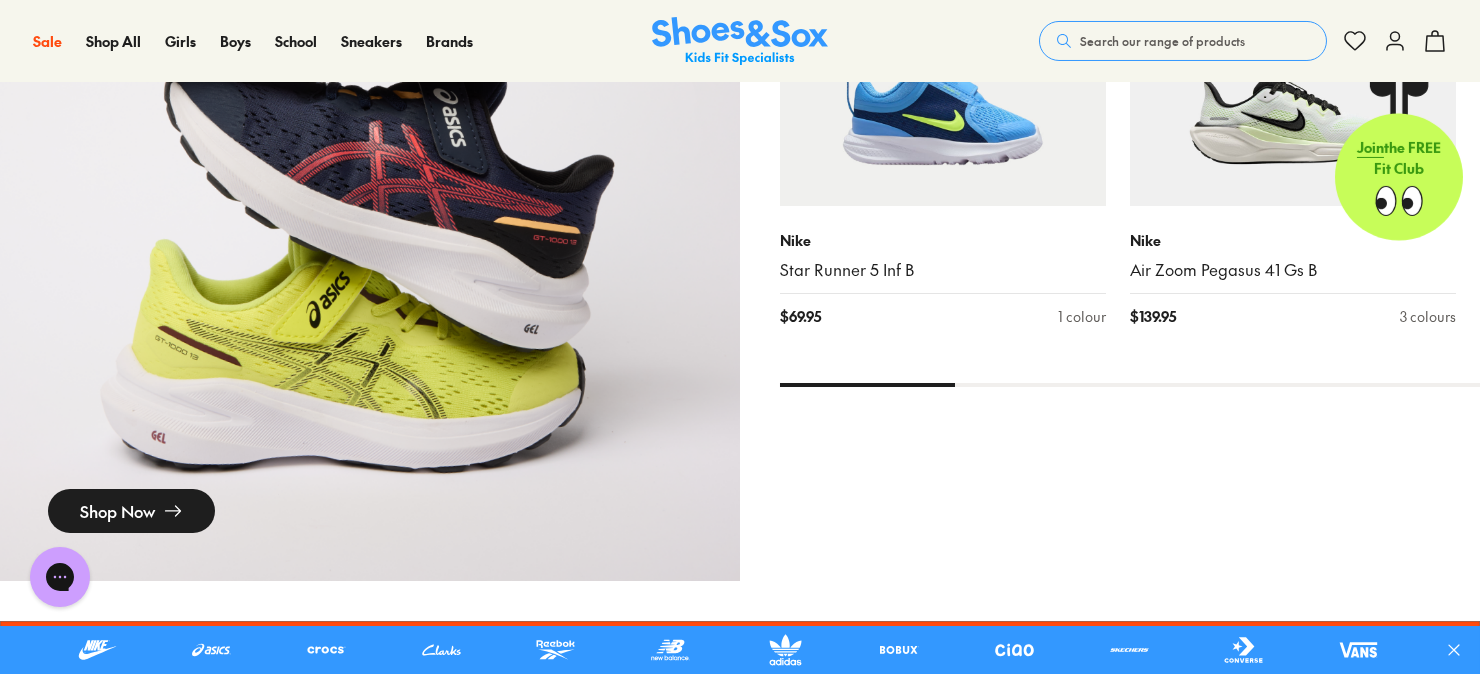 click on "Search our range of products" at bounding box center (1183, 41) 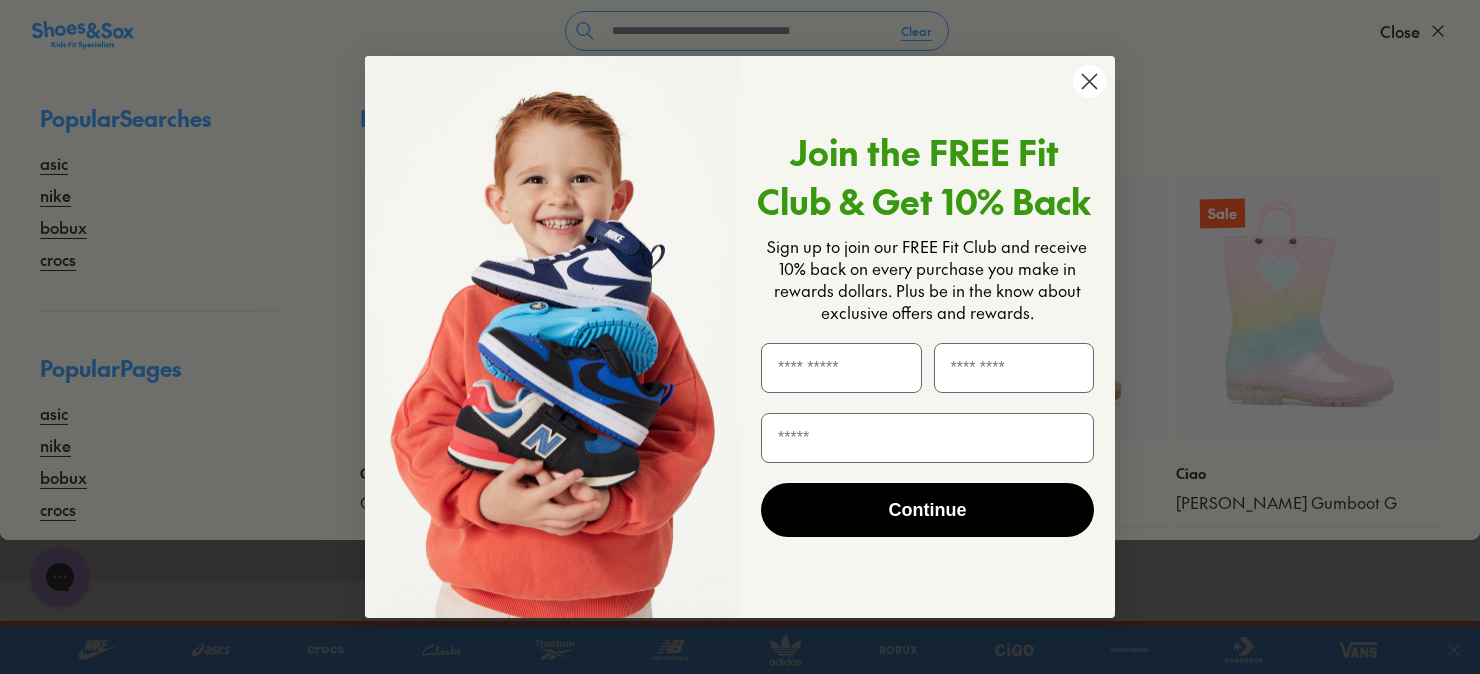click on "Close dialog Join the FREE Fit Club & Get 10% Back Sign up to join our FREE Fit Club and receive 10% back on every purchase you make in rewards dollars. Plus be in the know about exclusive offers and rewards. Continue ******" at bounding box center [740, 337] 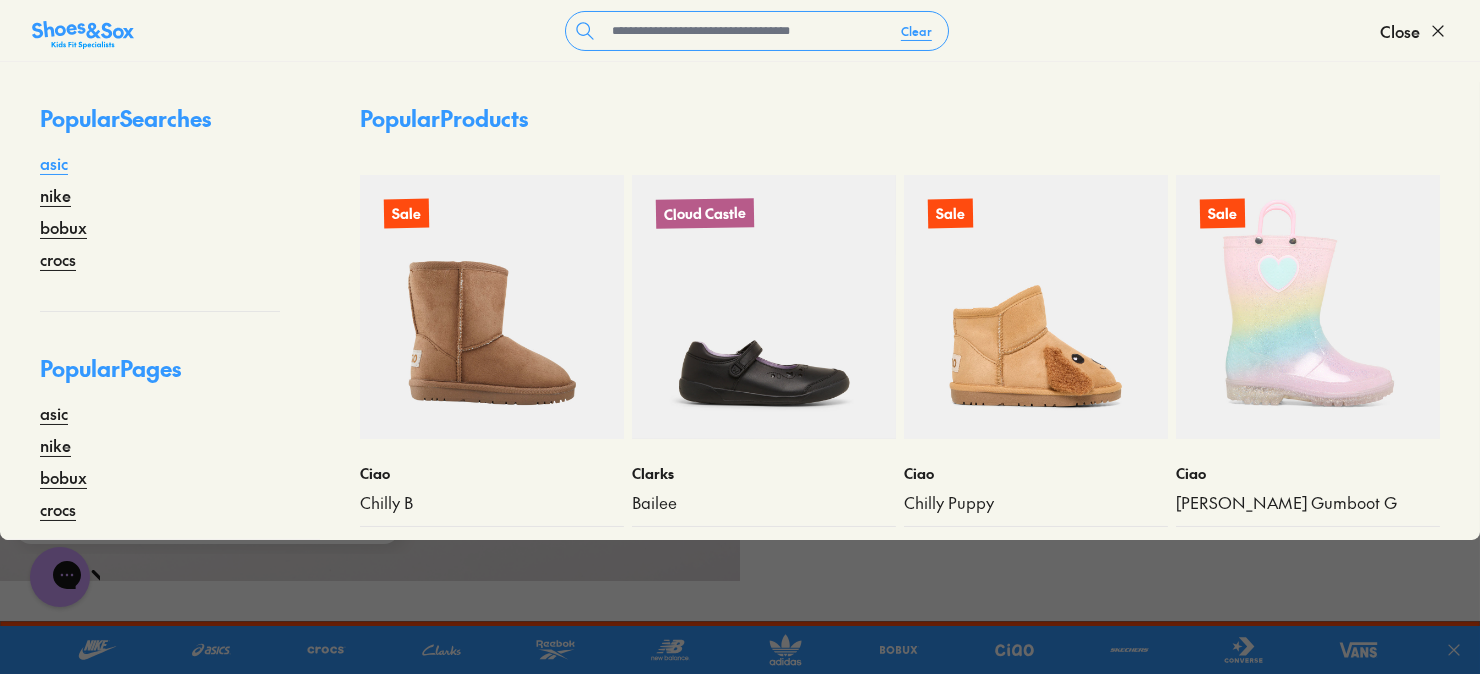 click on "asic" at bounding box center (54, 163) 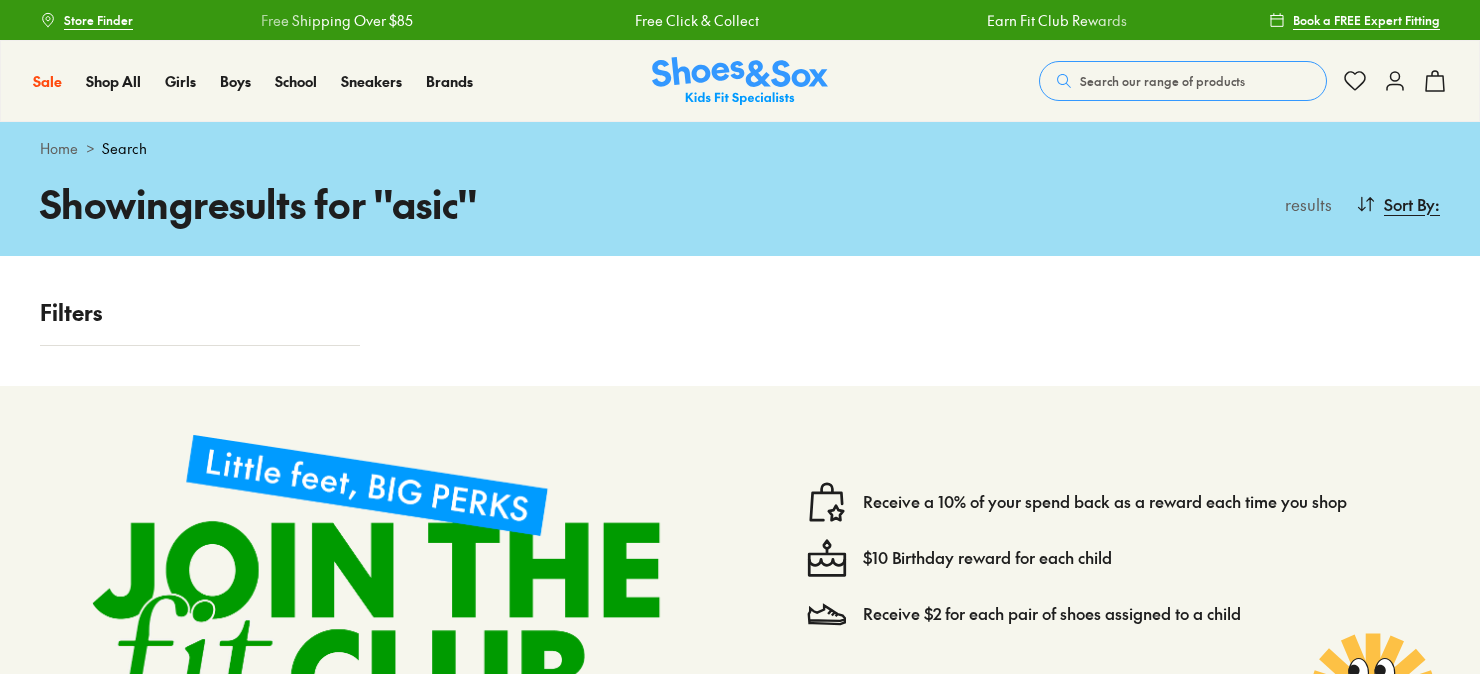 scroll, scrollTop: 0, scrollLeft: 0, axis: both 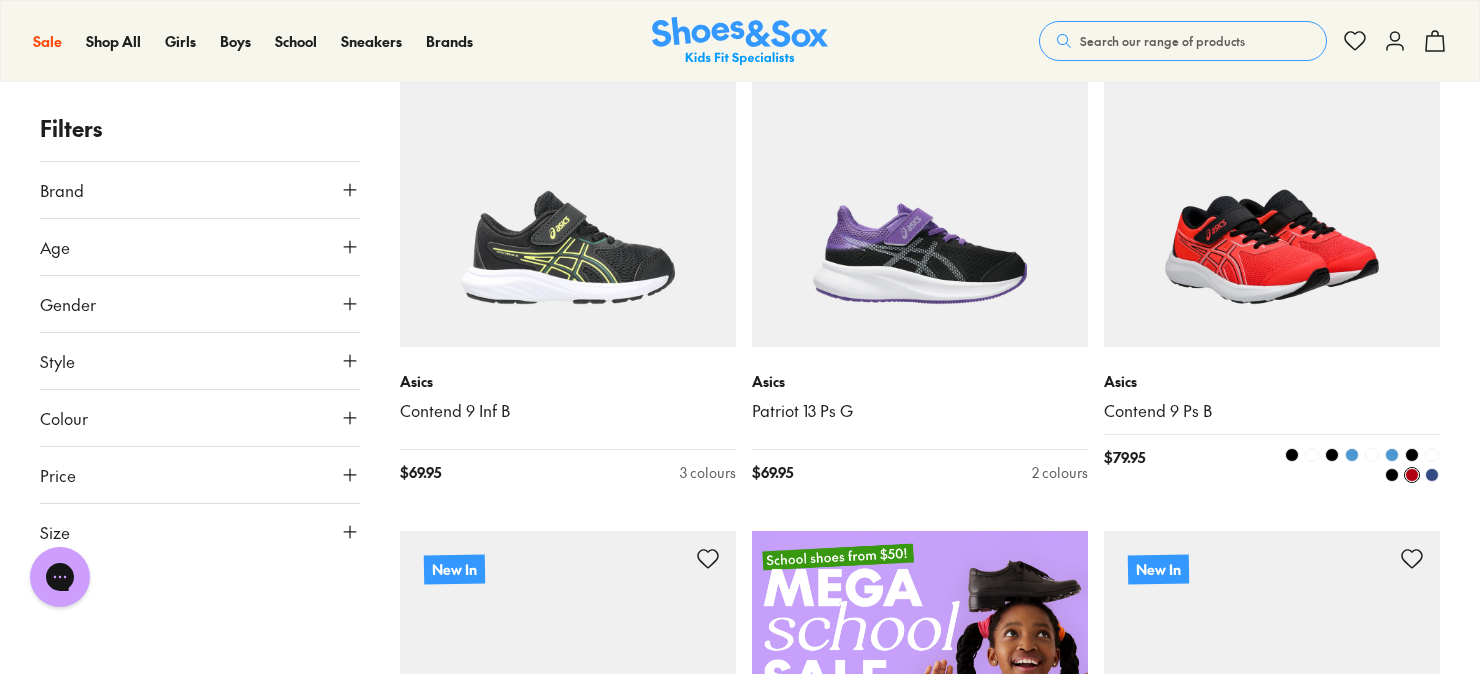 click at bounding box center [1372, 455] 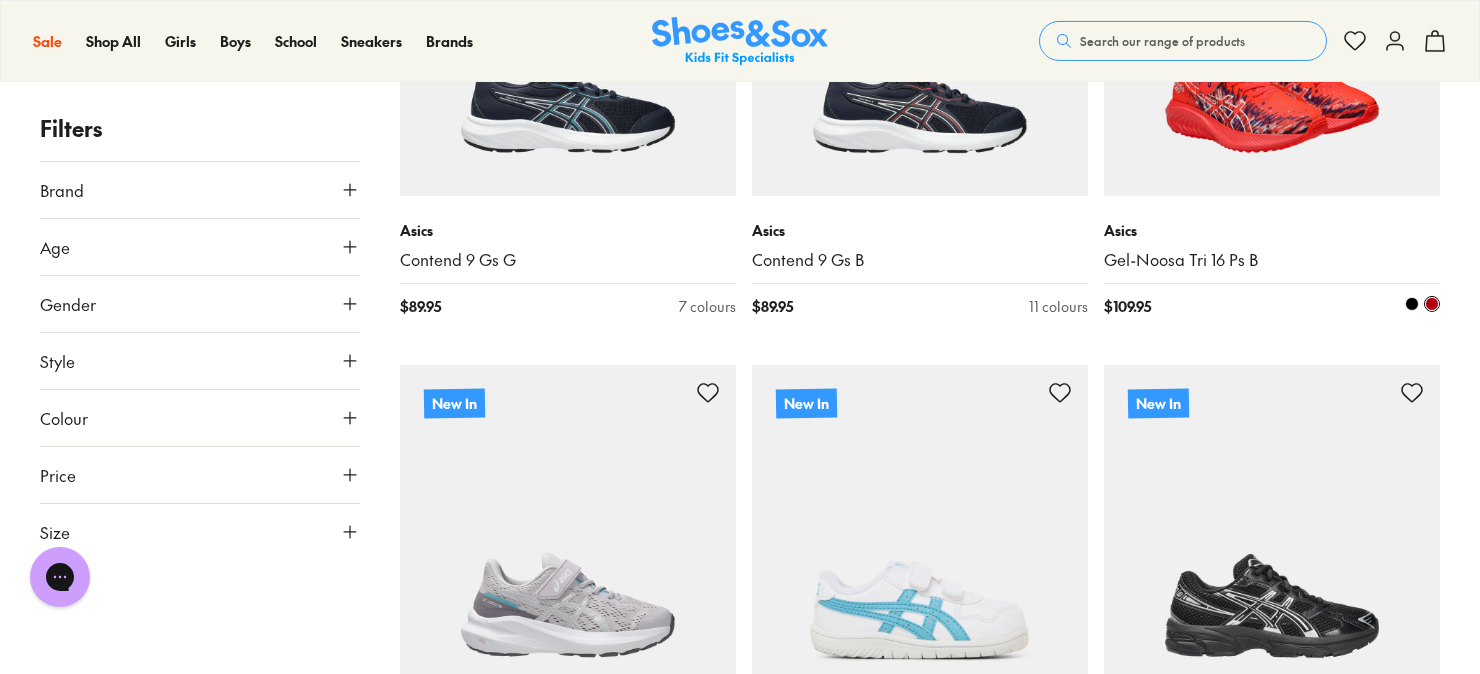 scroll, scrollTop: 5885, scrollLeft: 0, axis: vertical 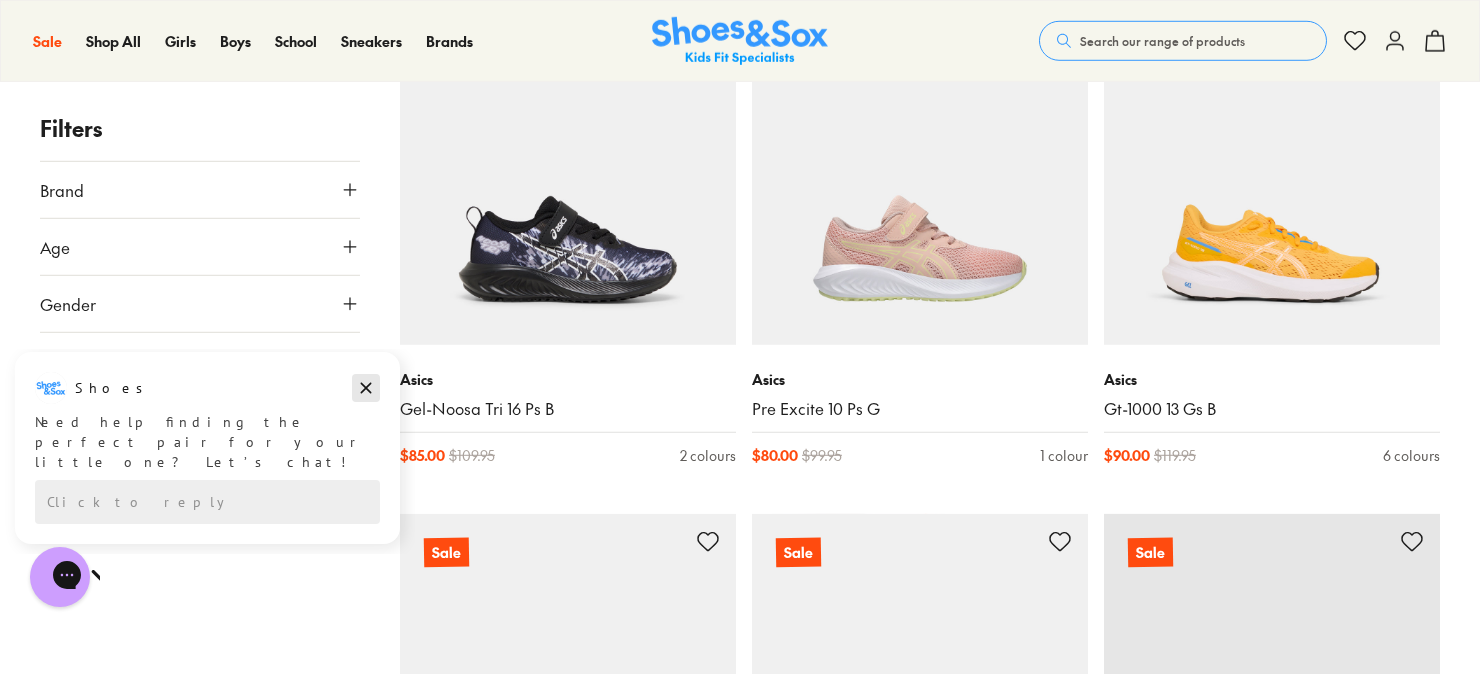 click 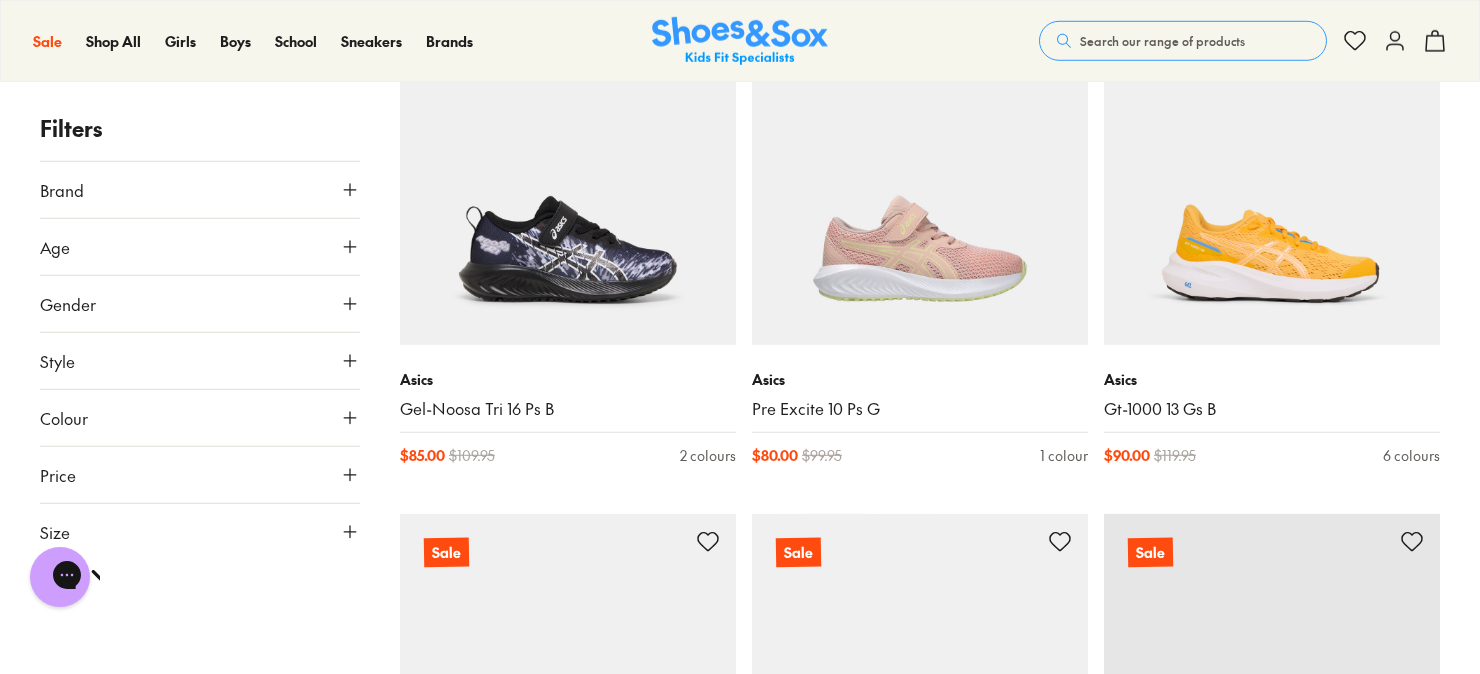 click 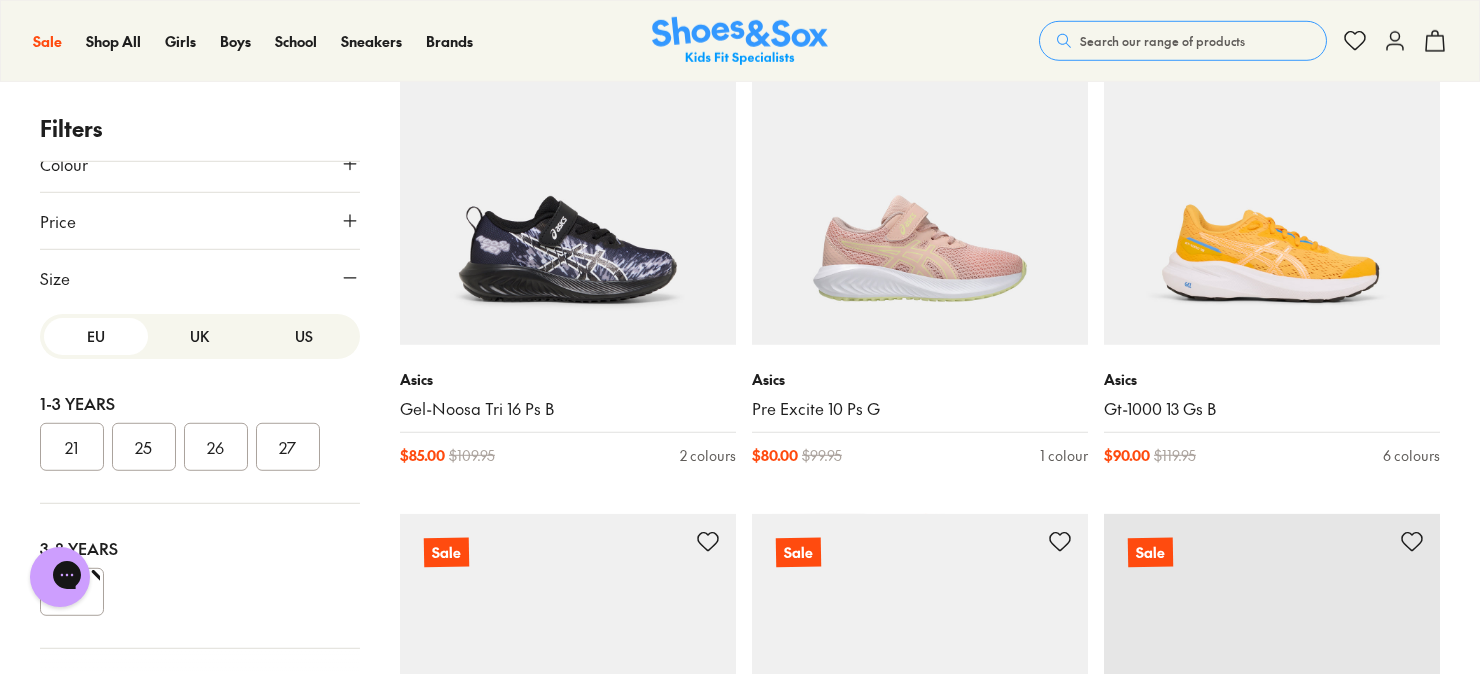 scroll, scrollTop: 267, scrollLeft: 0, axis: vertical 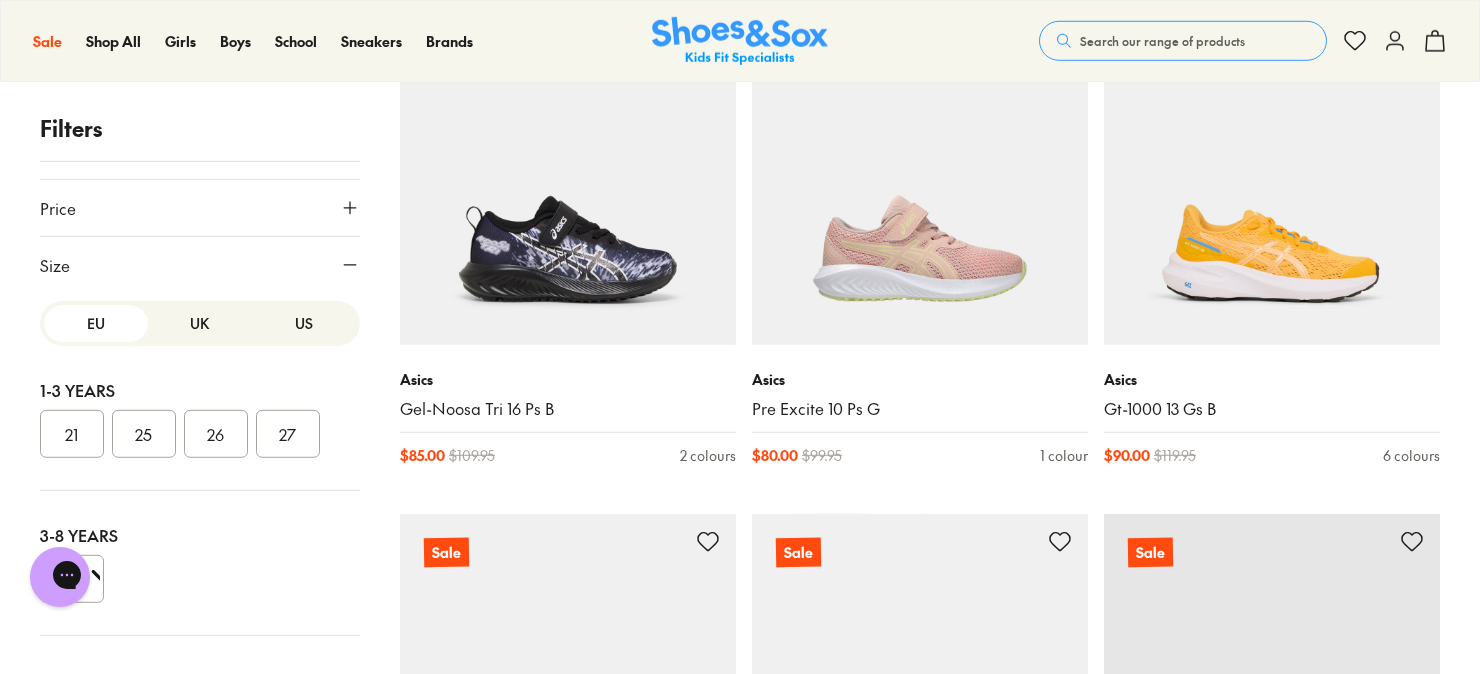 click on "UK" at bounding box center (200, 323) 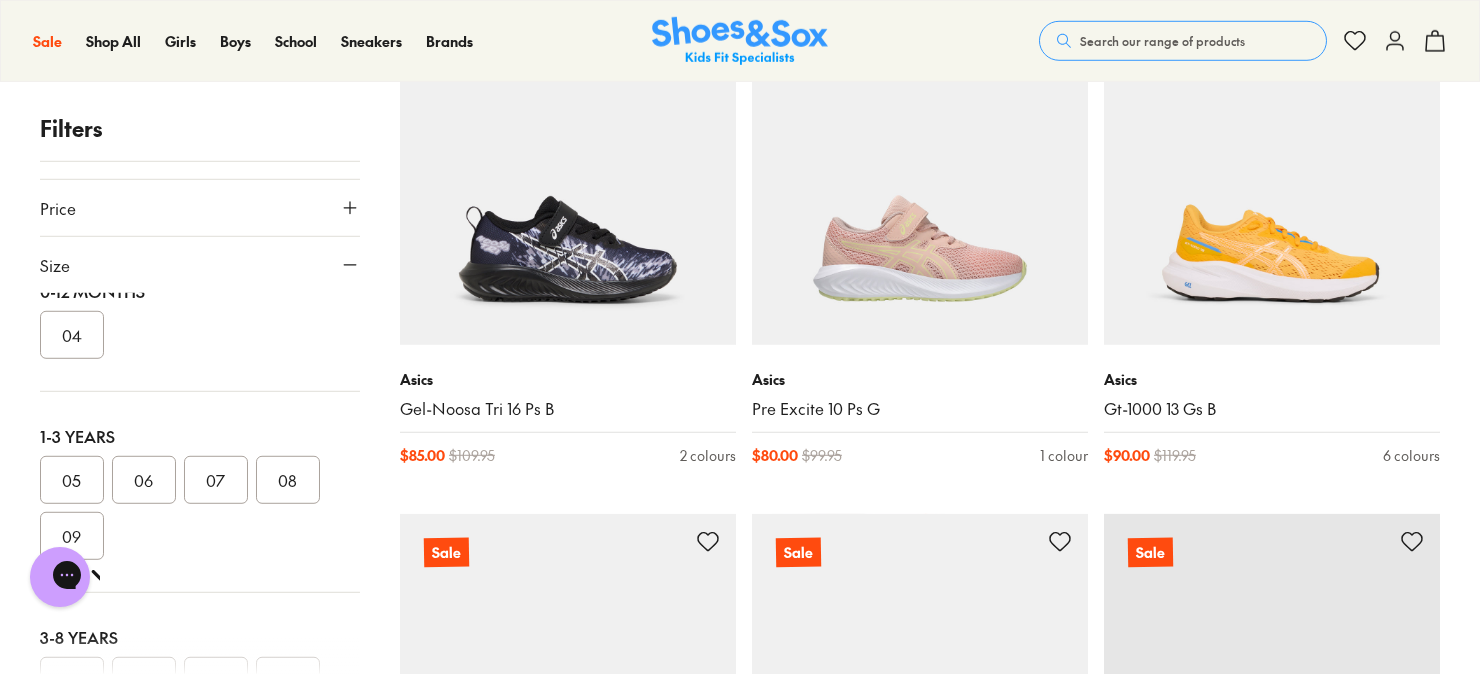 scroll, scrollTop: 300, scrollLeft: 0, axis: vertical 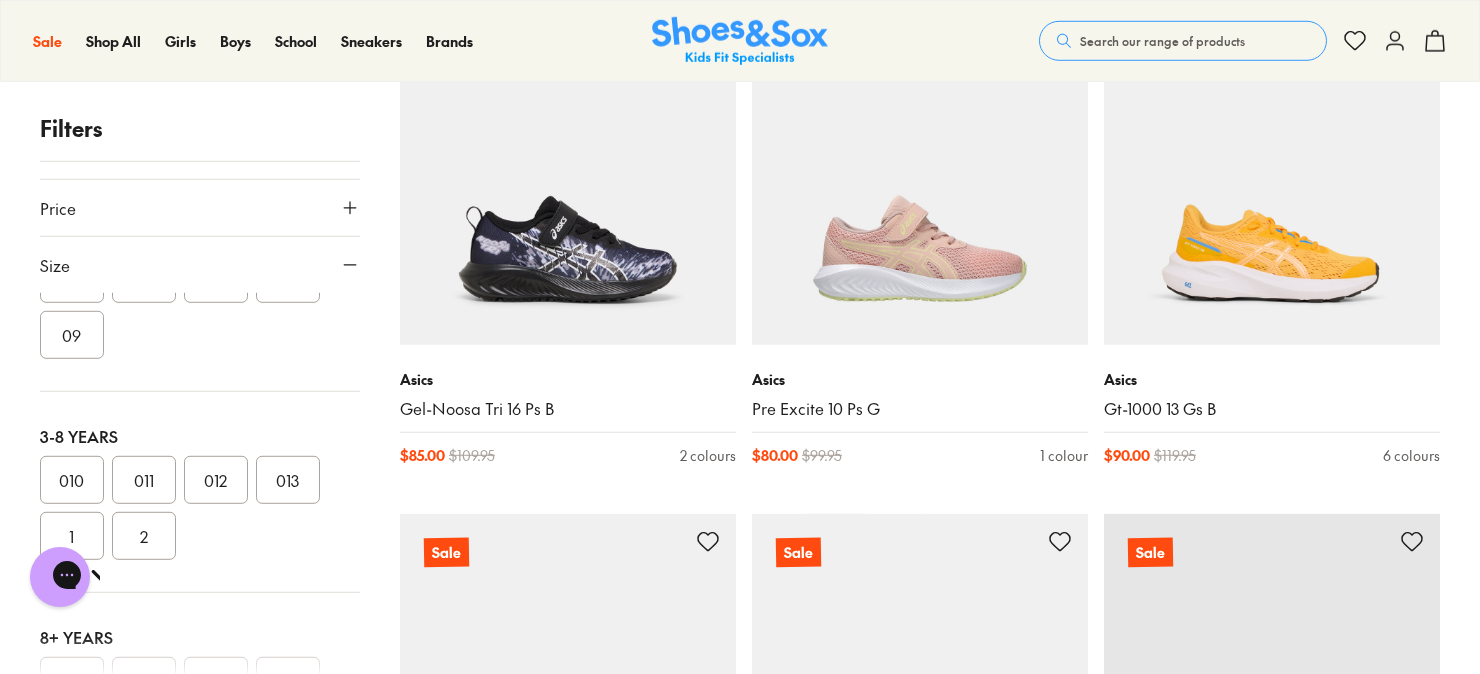 click on "011" at bounding box center (144, 480) 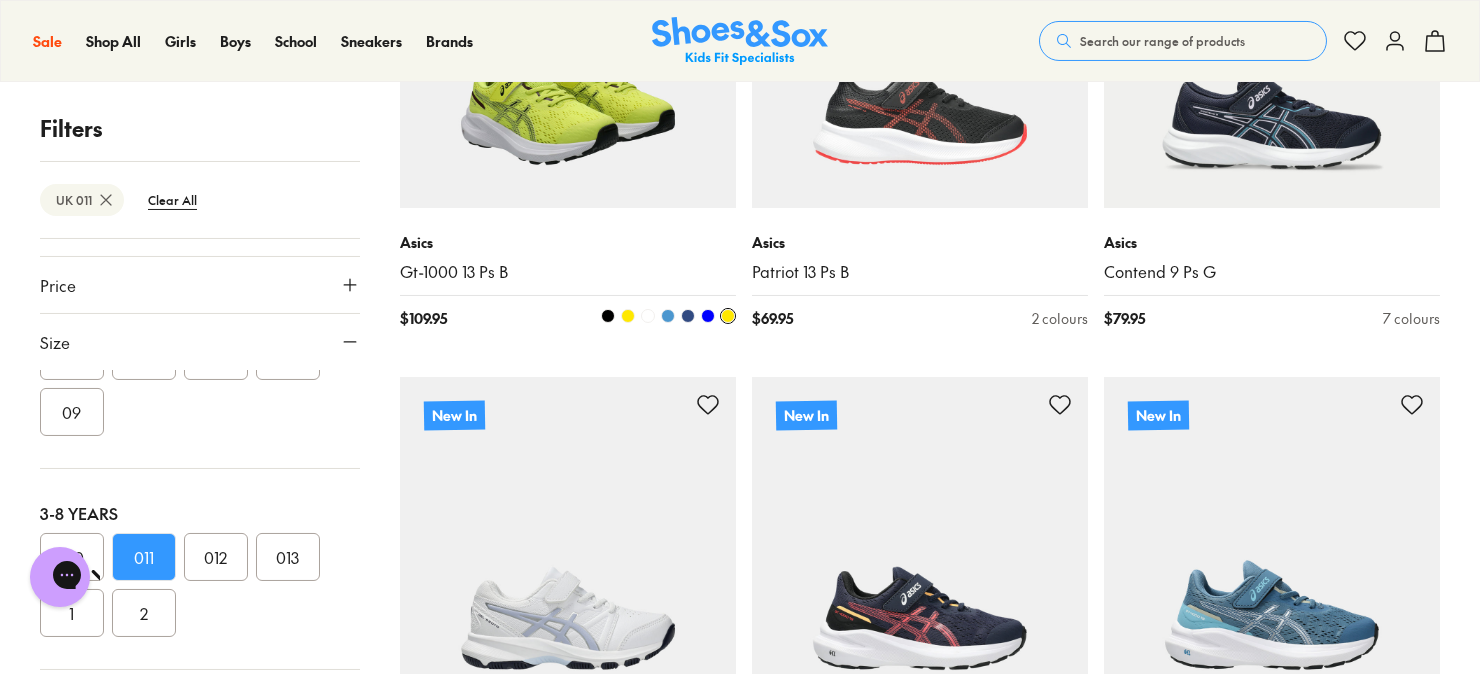 scroll, scrollTop: 2456, scrollLeft: 0, axis: vertical 